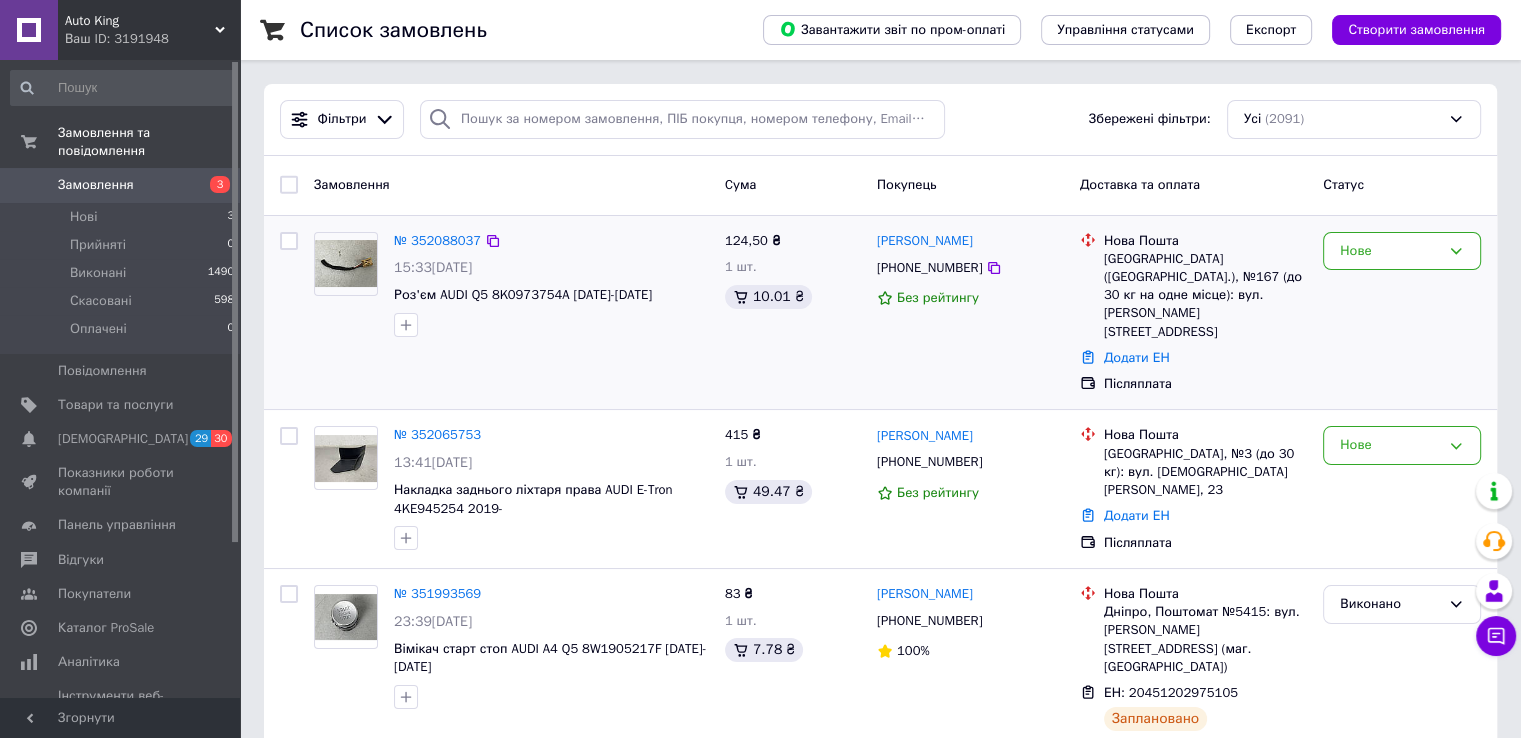 scroll, scrollTop: 100, scrollLeft: 0, axis: vertical 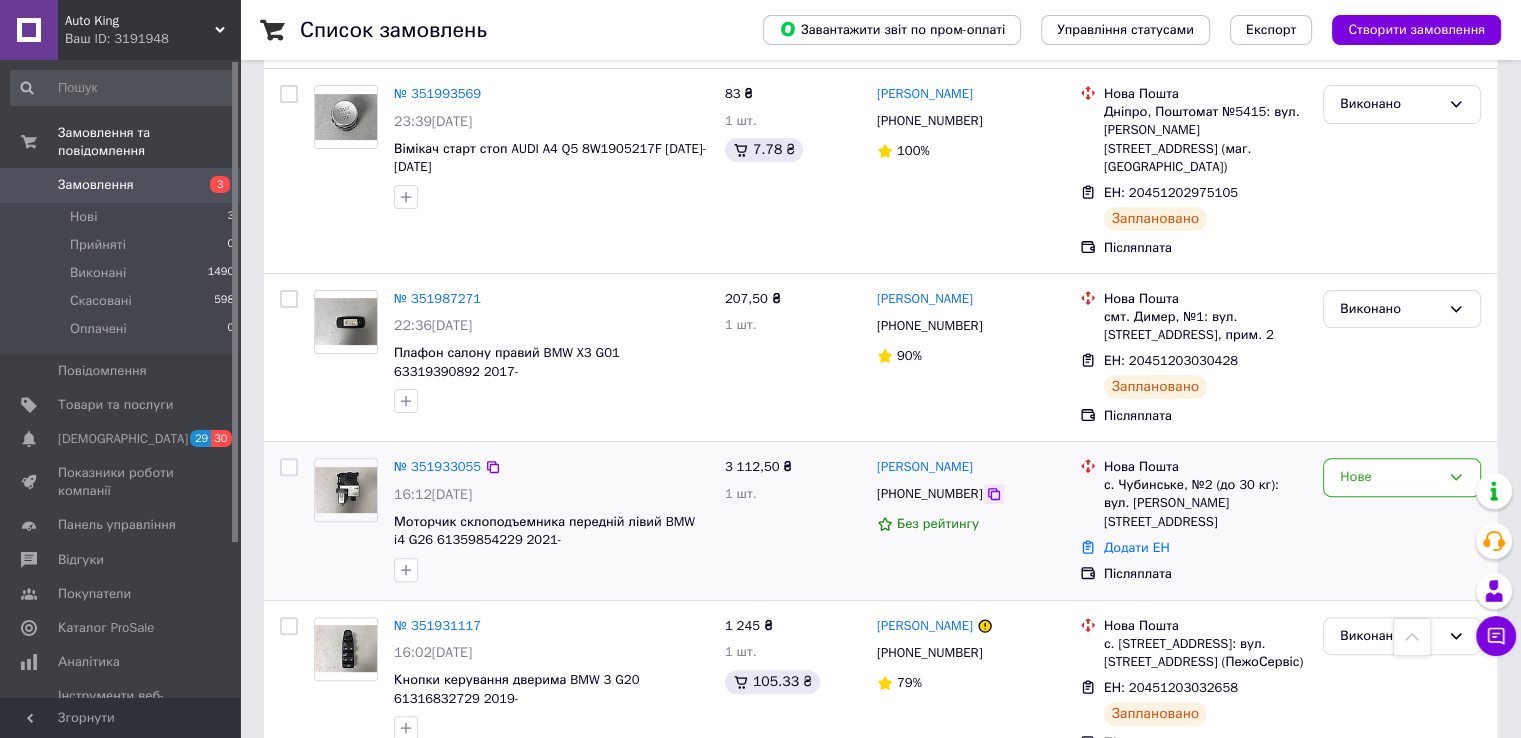 click 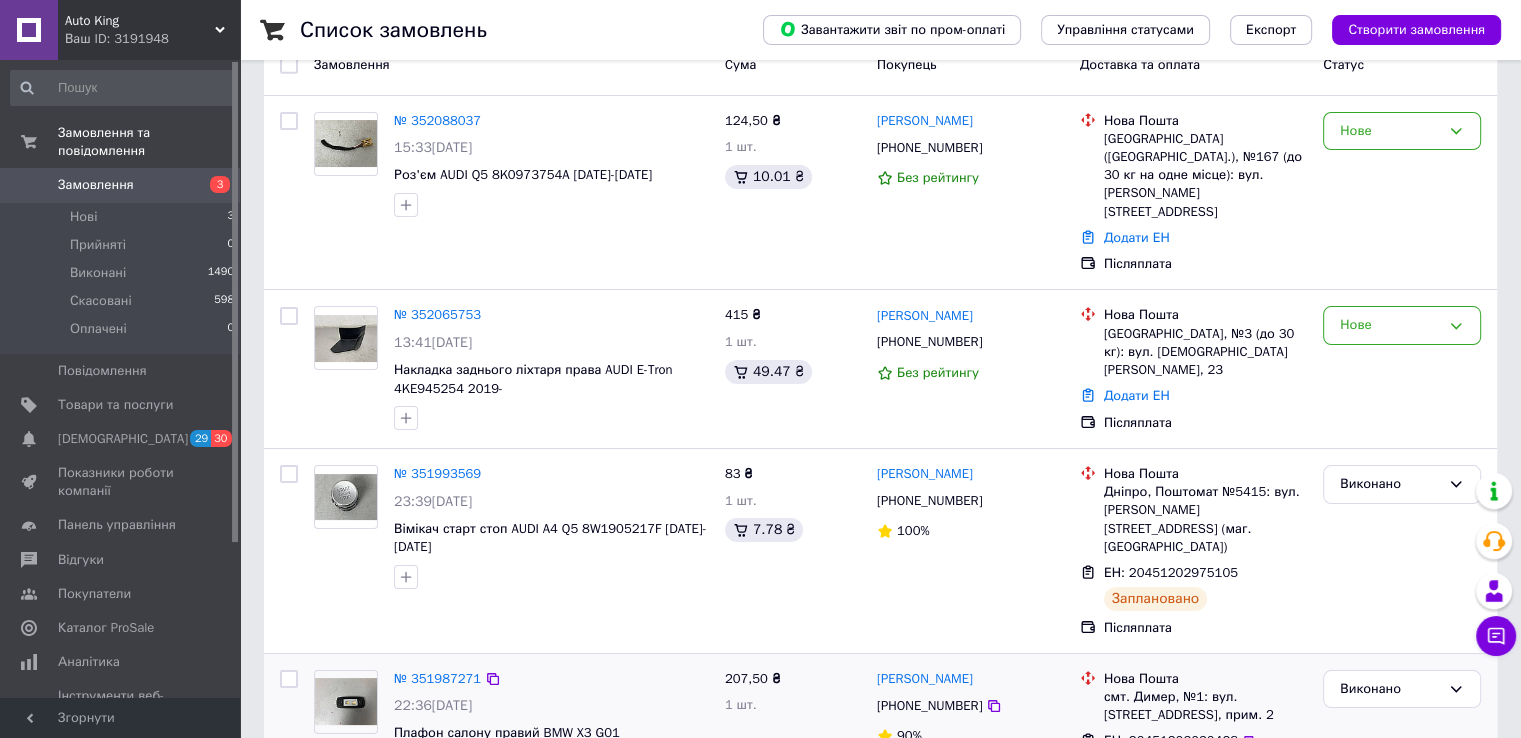 scroll, scrollTop: 0, scrollLeft: 0, axis: both 